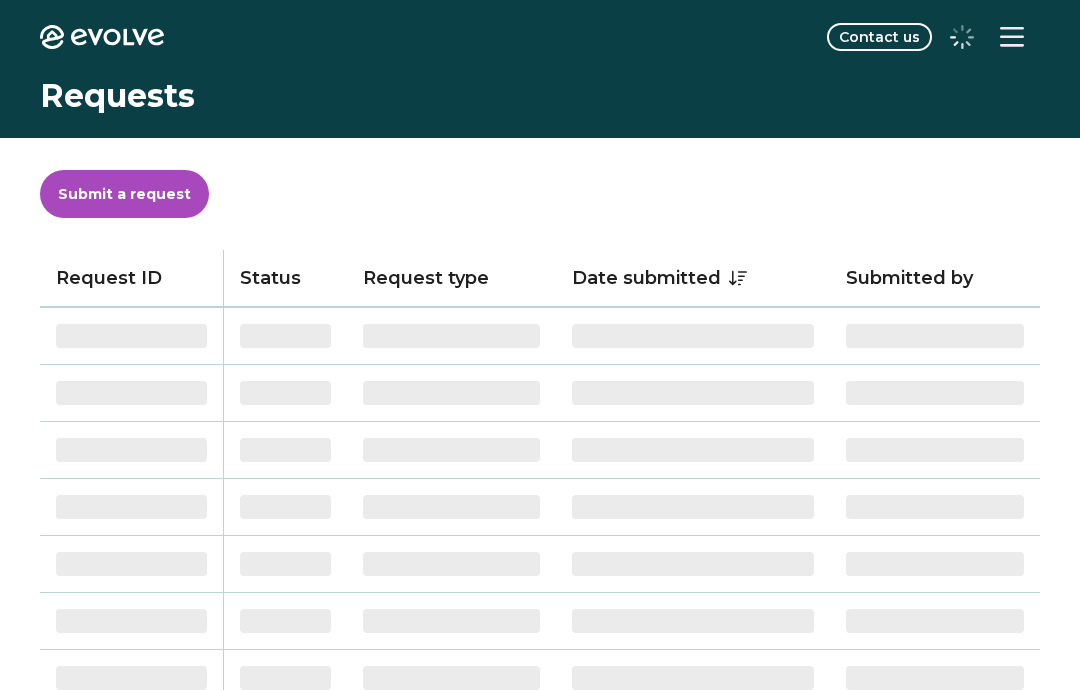 scroll, scrollTop: 0, scrollLeft: 0, axis: both 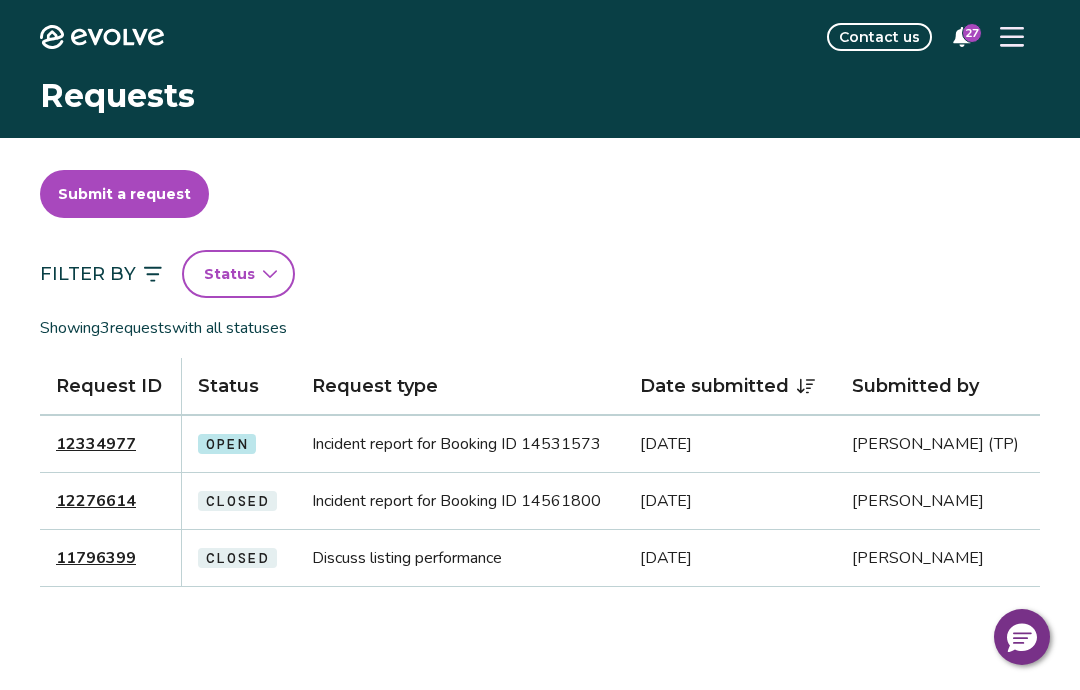 click on "12334977" at bounding box center [96, 444] 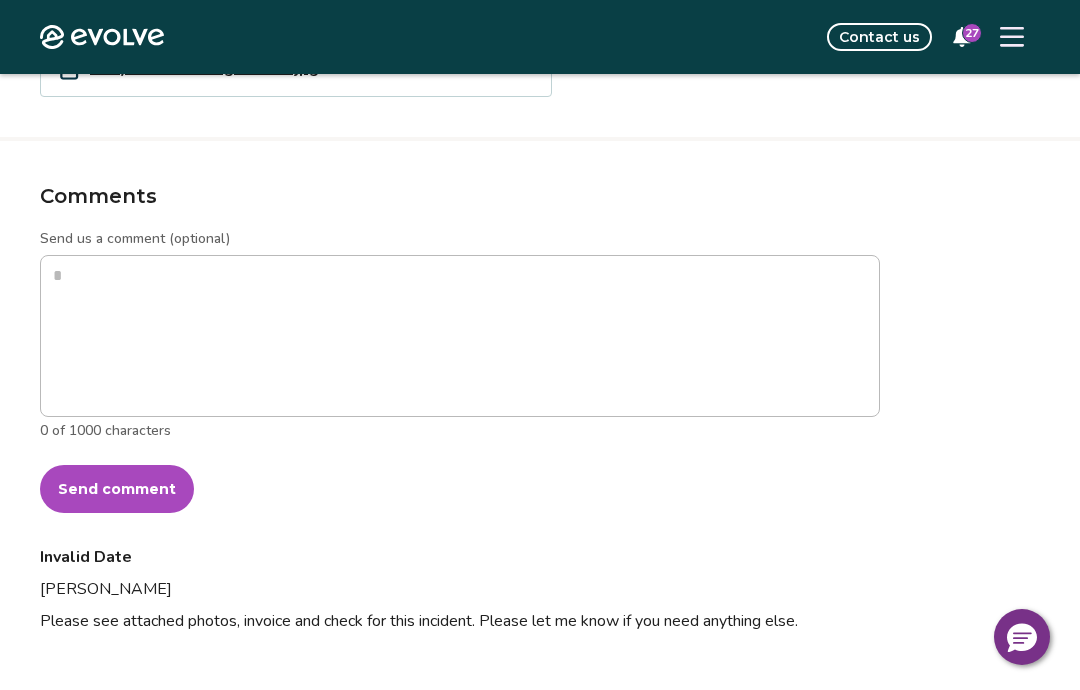 scroll, scrollTop: 2007, scrollLeft: 0, axis: vertical 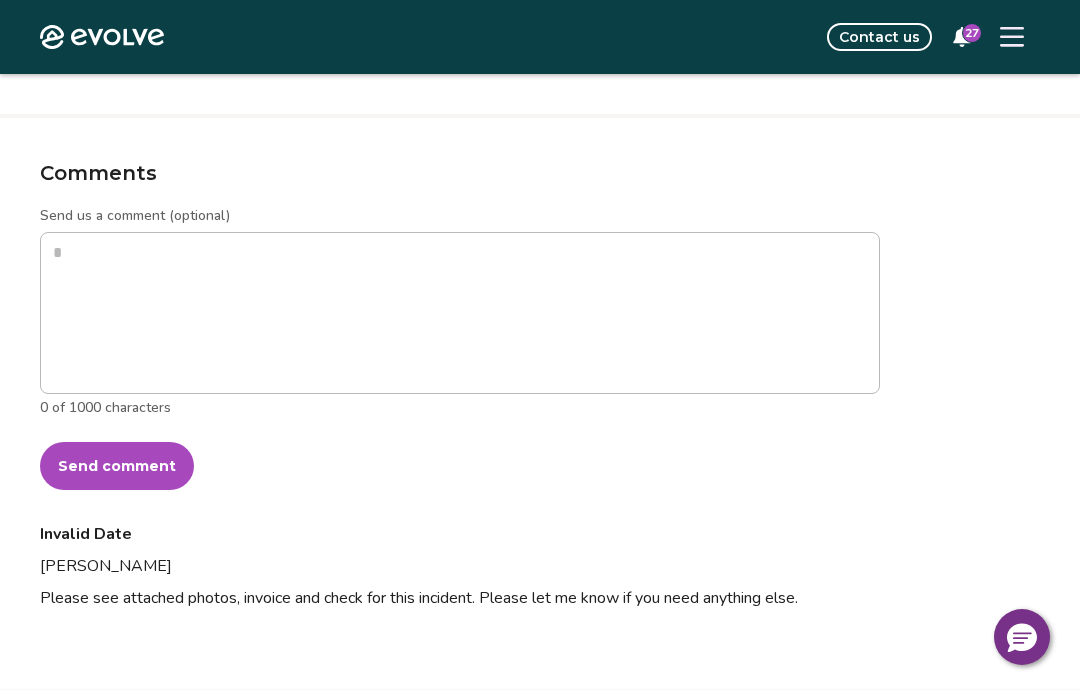 type on "*" 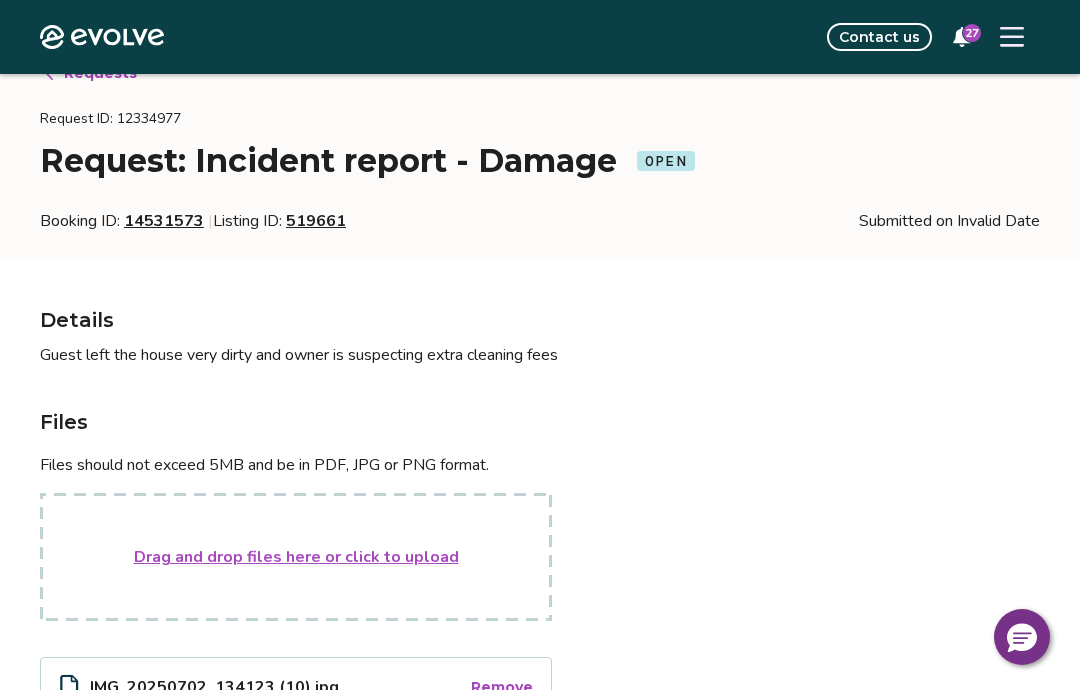 scroll, scrollTop: 0, scrollLeft: 0, axis: both 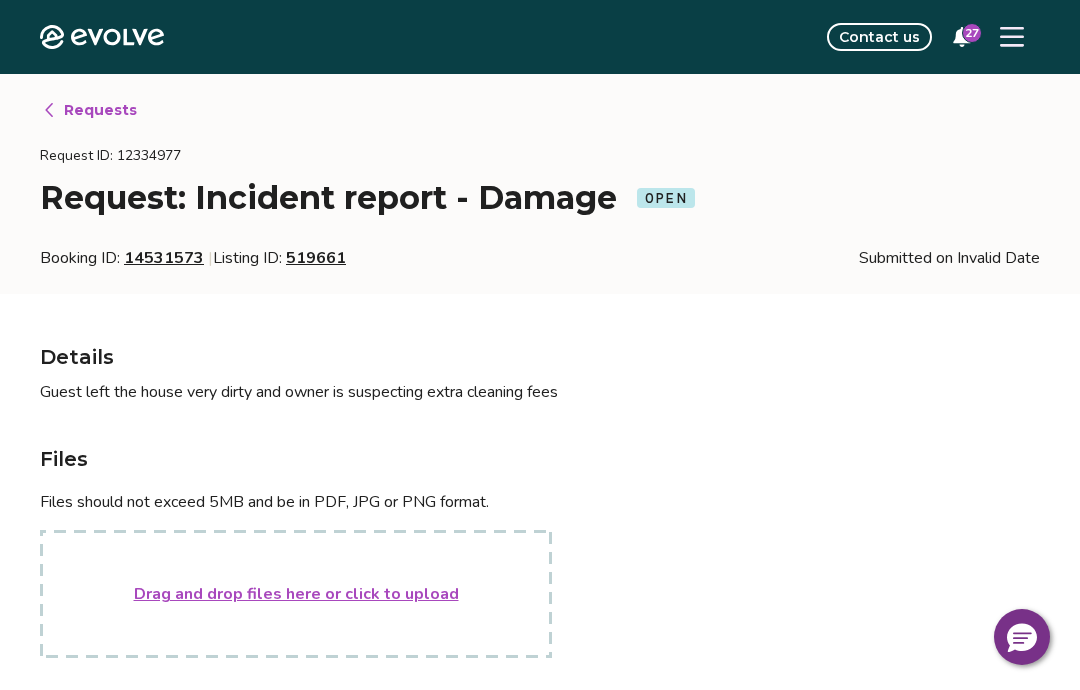 click 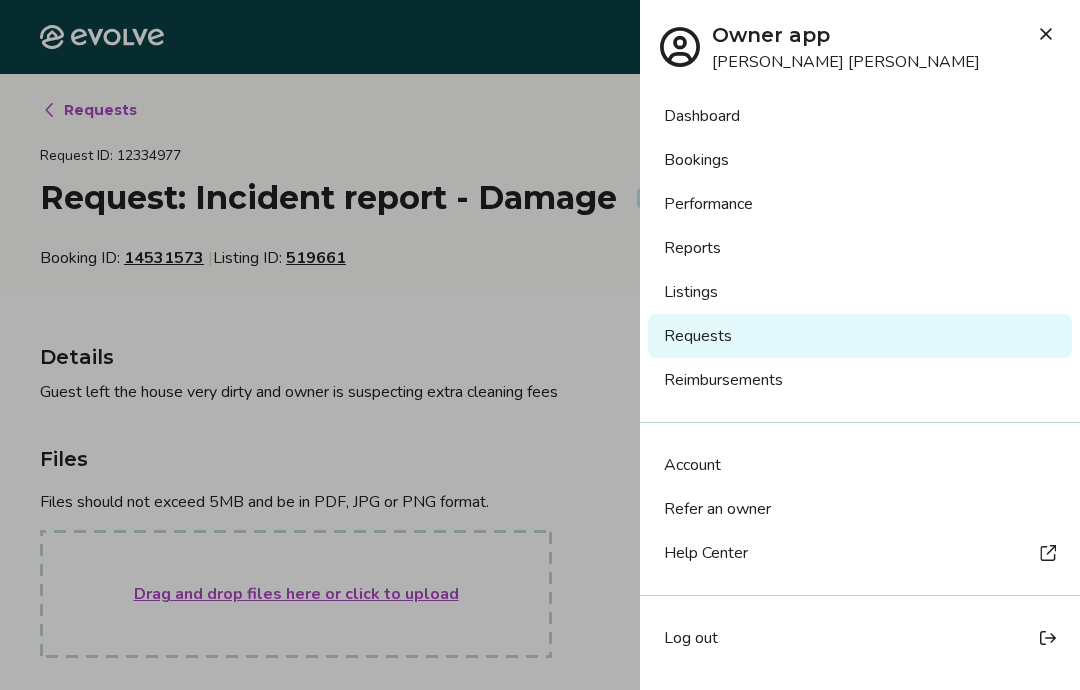 click on "Log out" at bounding box center [691, 638] 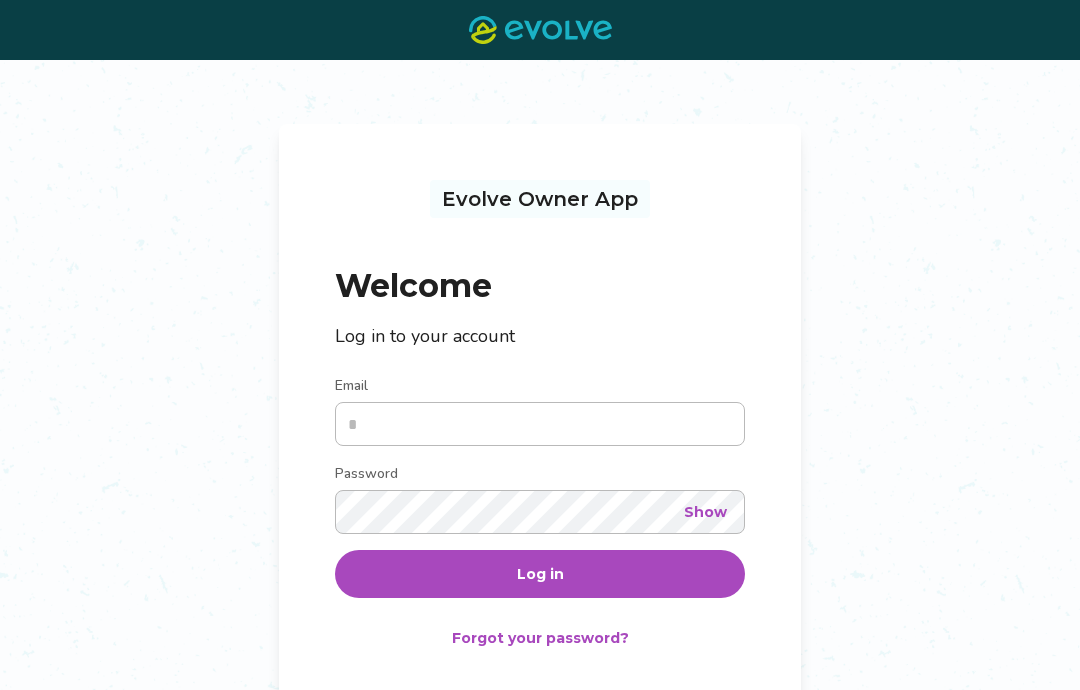 scroll, scrollTop: 0, scrollLeft: 0, axis: both 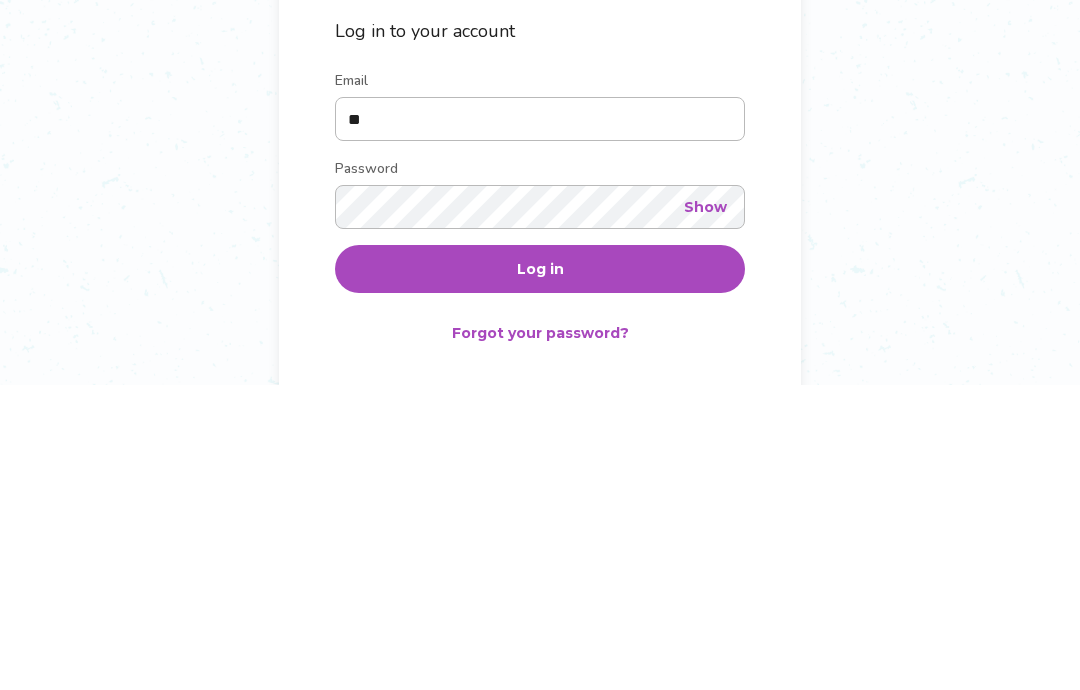 type on "**********" 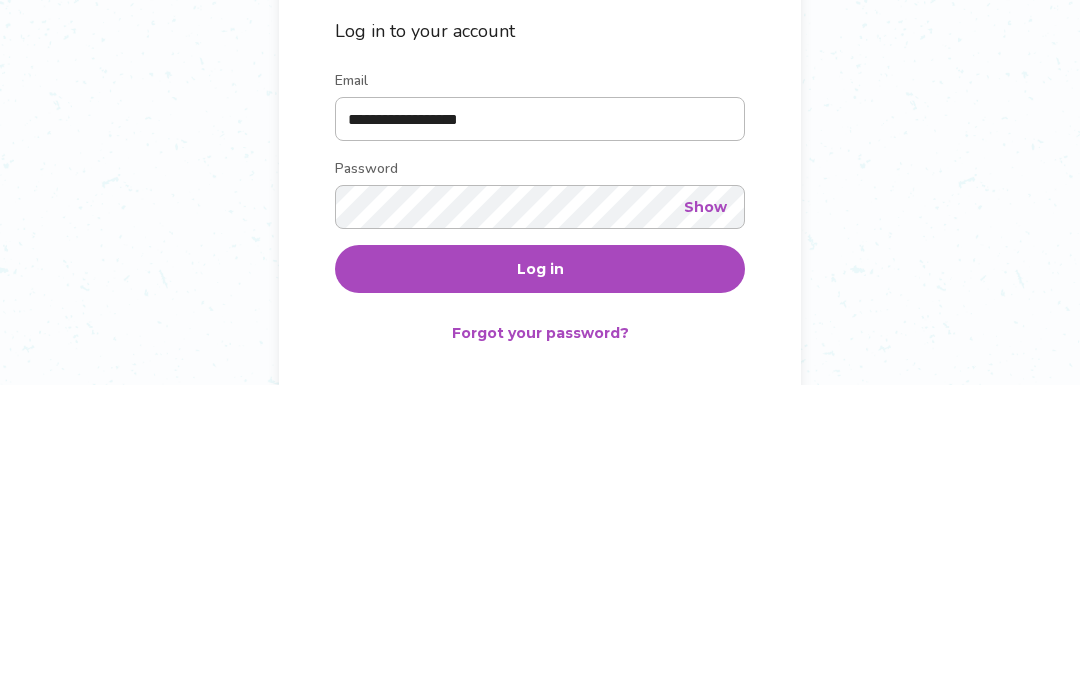 scroll, scrollTop: 133, scrollLeft: 0, axis: vertical 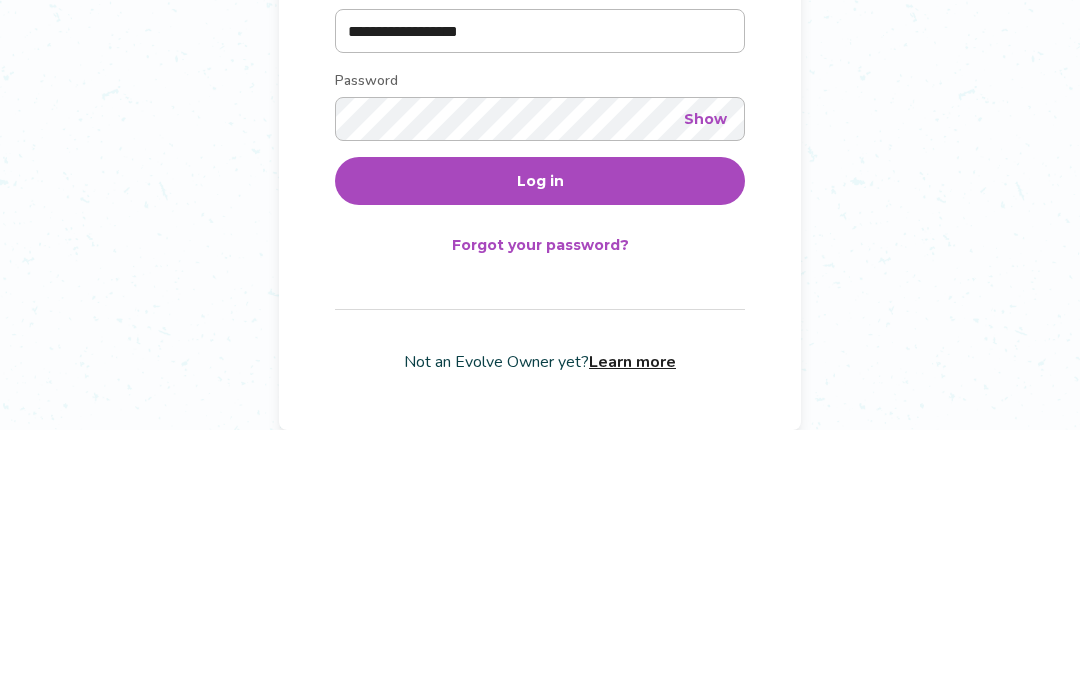 click on "Log in" at bounding box center (540, 441) 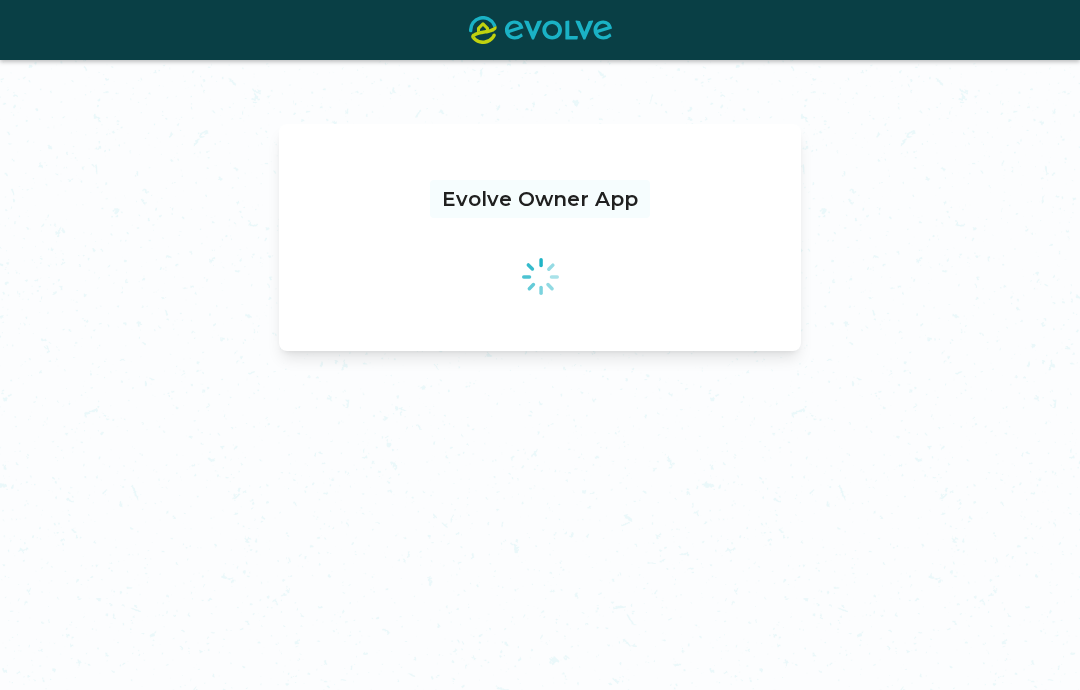scroll, scrollTop: 0, scrollLeft: 0, axis: both 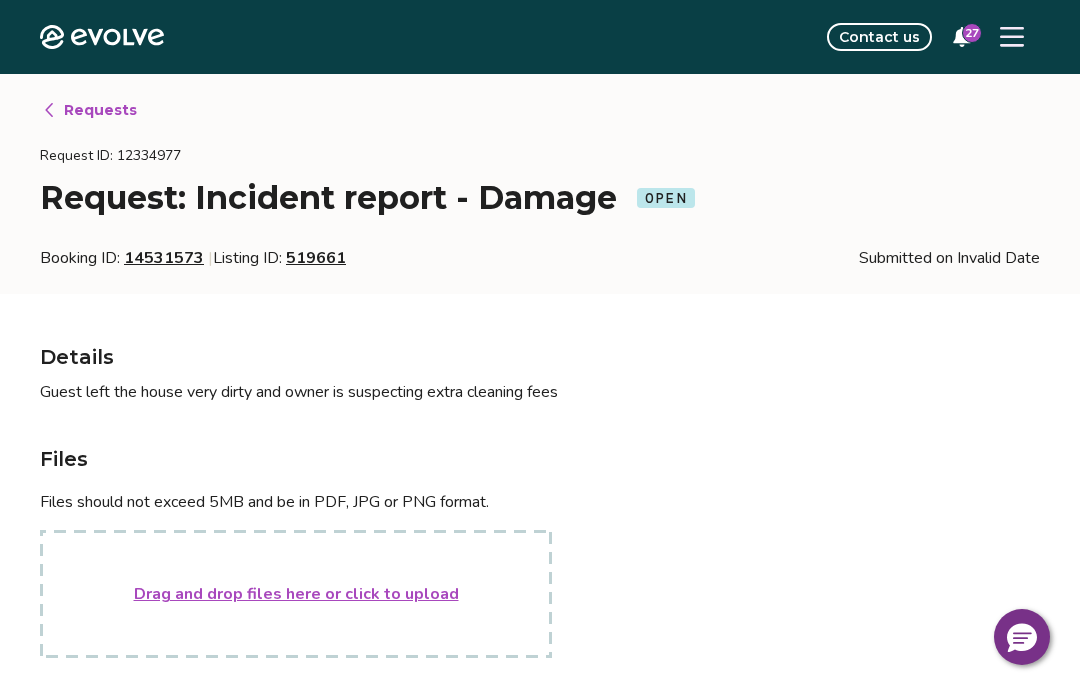 click 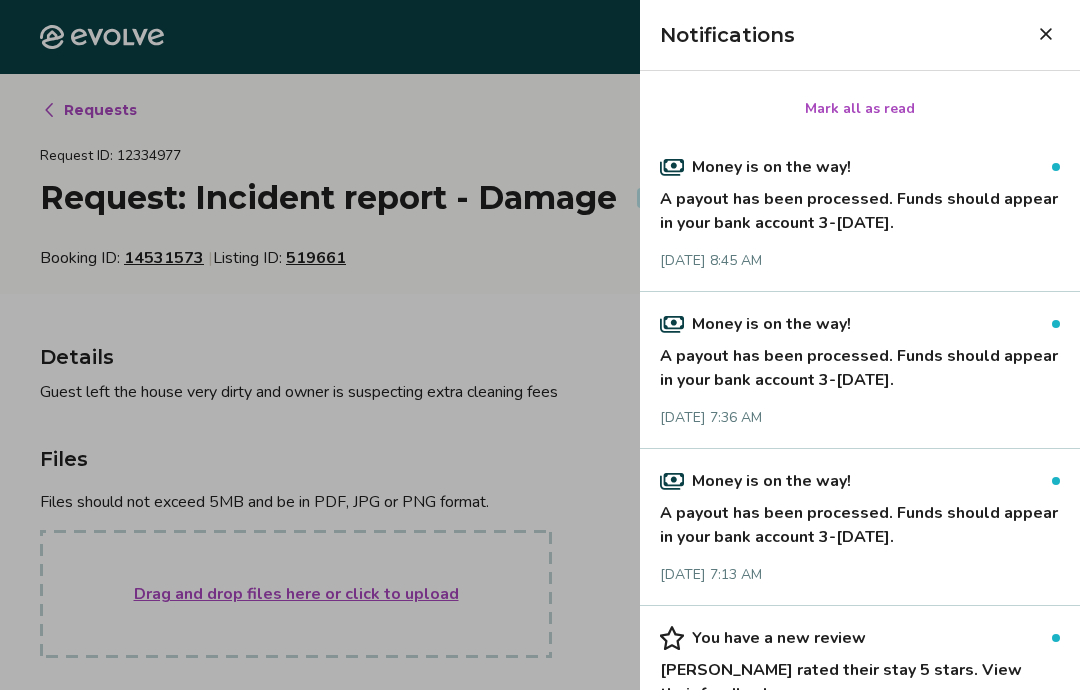 scroll, scrollTop: 0, scrollLeft: 0, axis: both 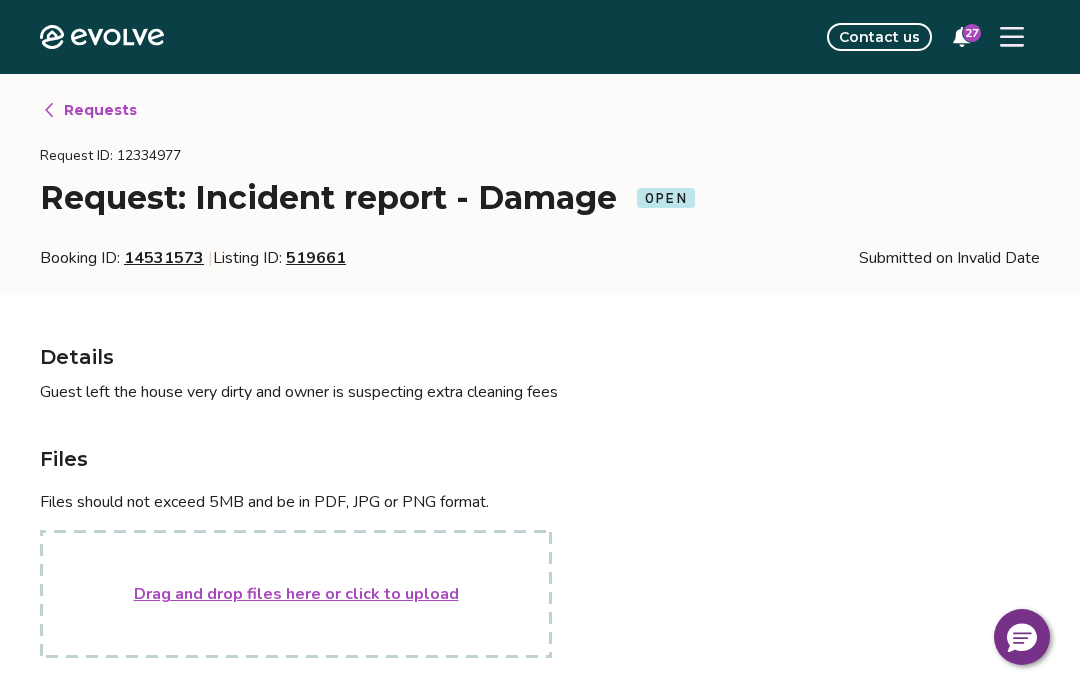 click on "Requests" at bounding box center (100, 110) 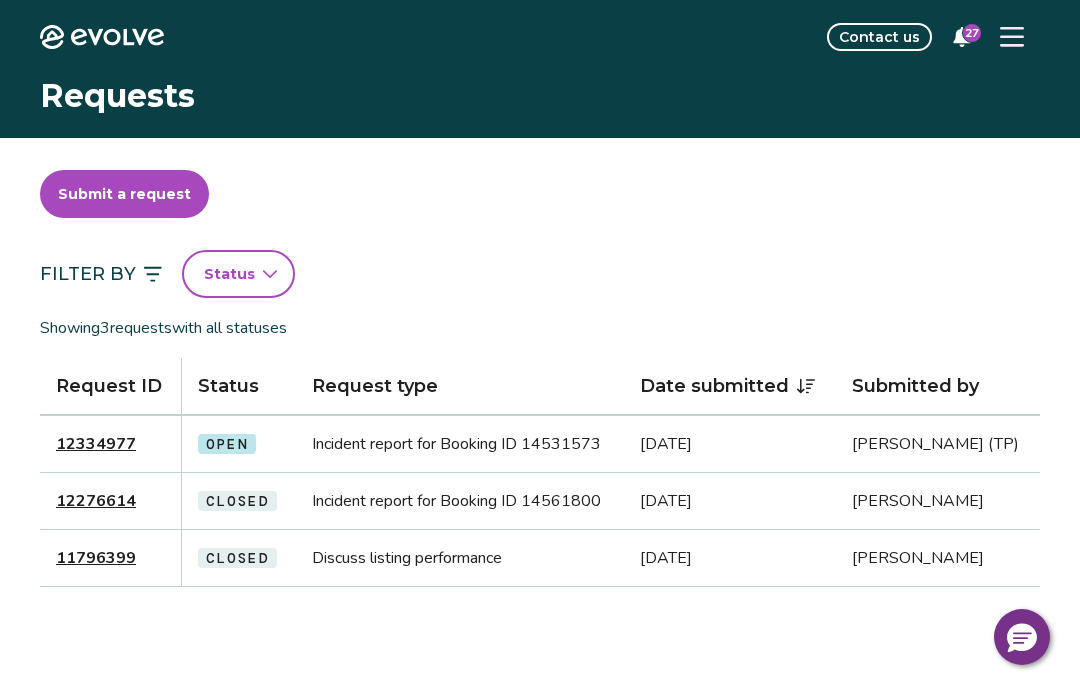 click on "12334977" at bounding box center (96, 444) 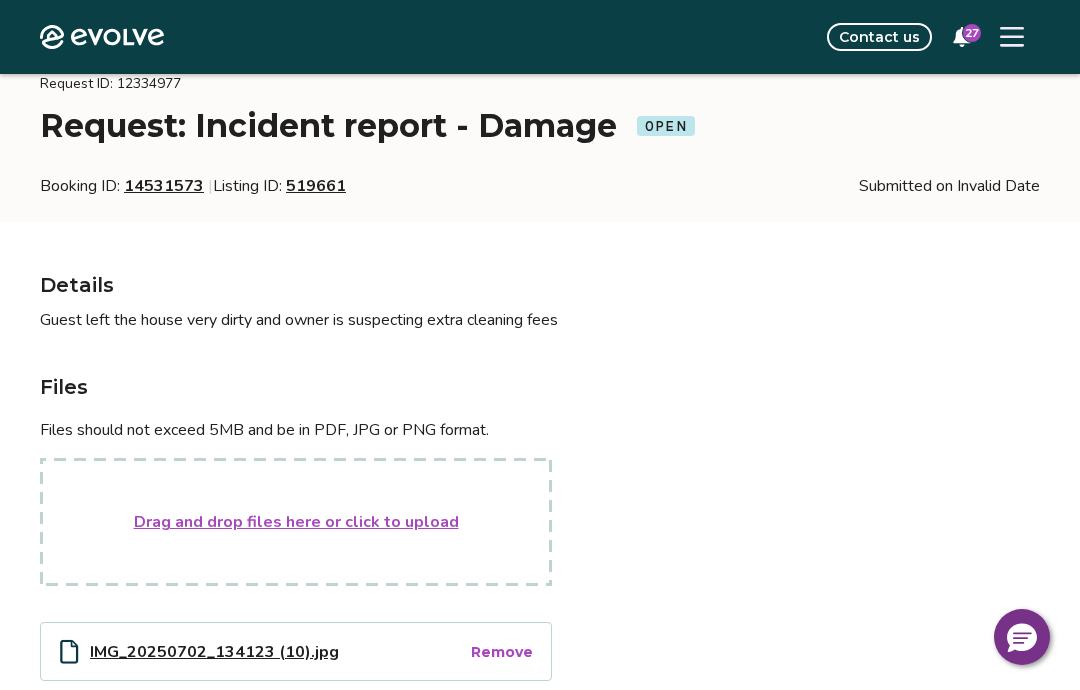scroll, scrollTop: 0, scrollLeft: 0, axis: both 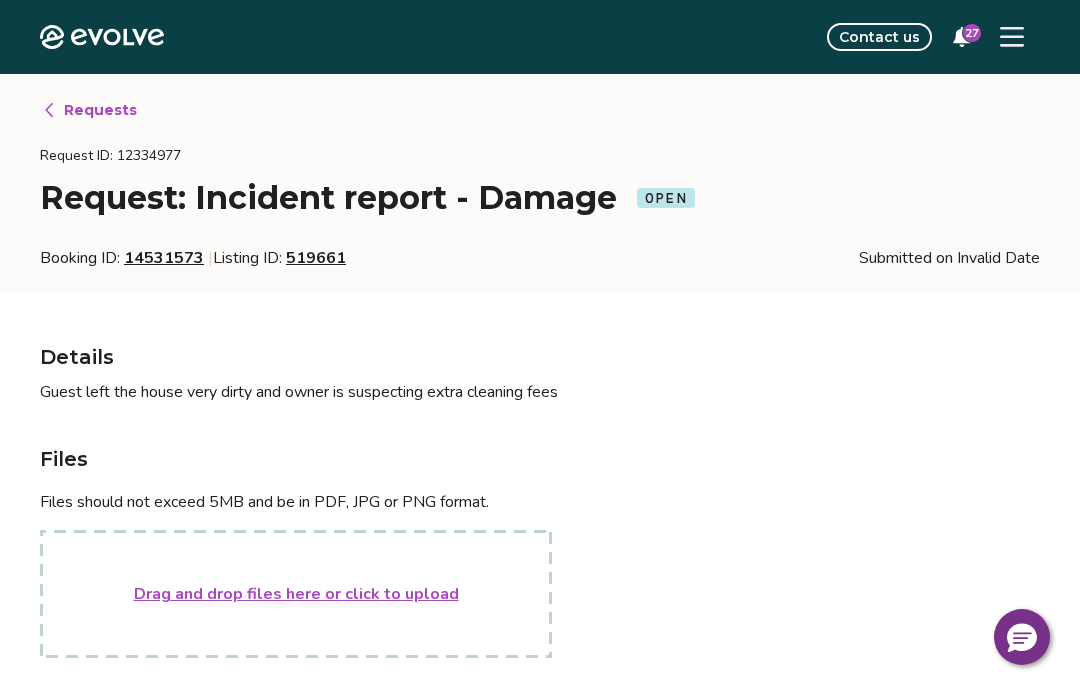 type on "*" 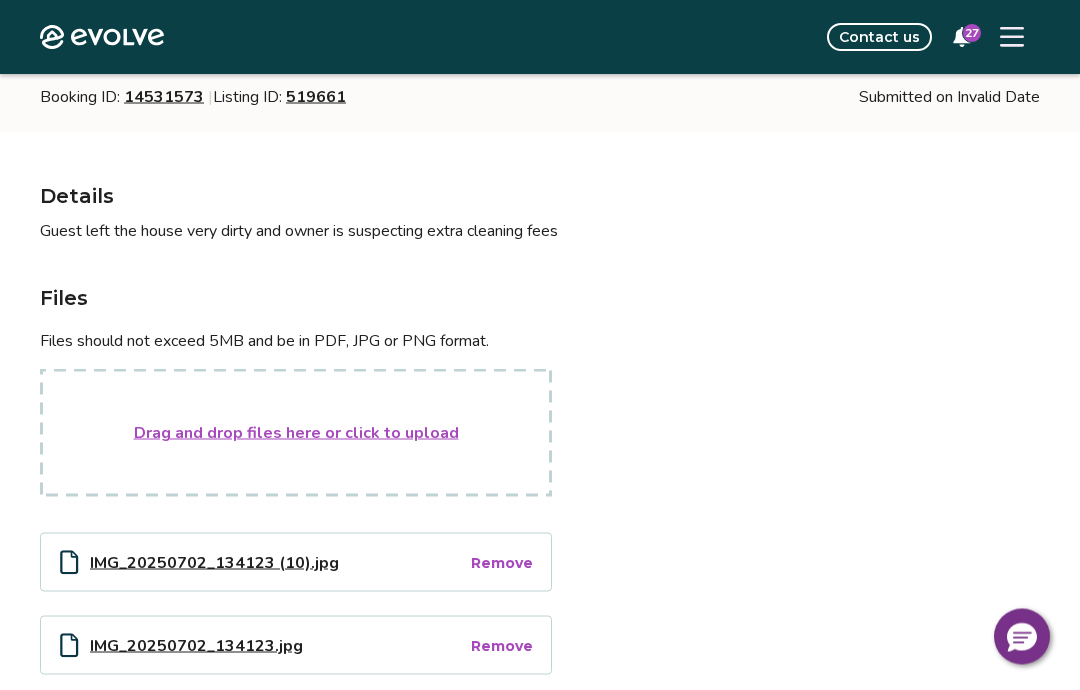 scroll, scrollTop: 161, scrollLeft: 0, axis: vertical 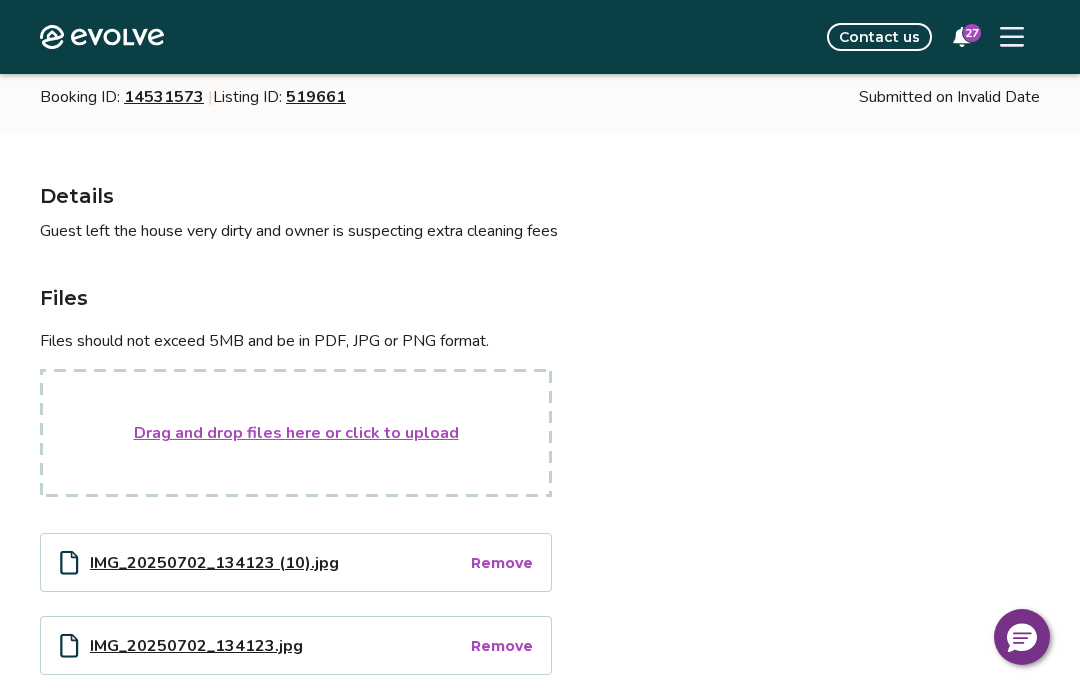 click 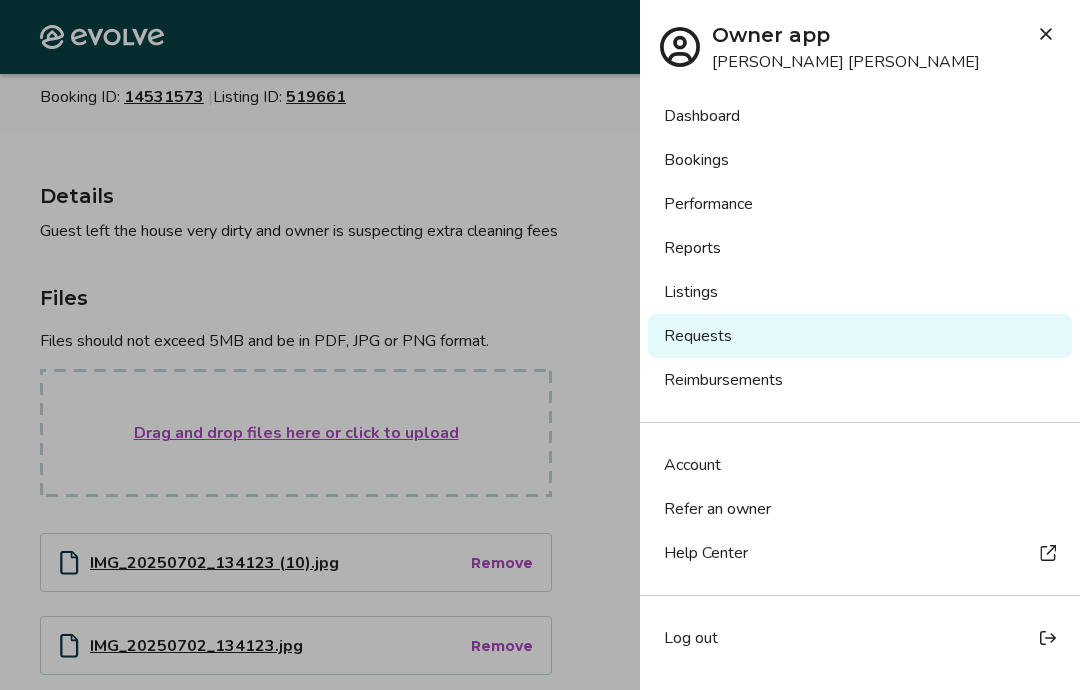 click on "Account" at bounding box center [860, 465] 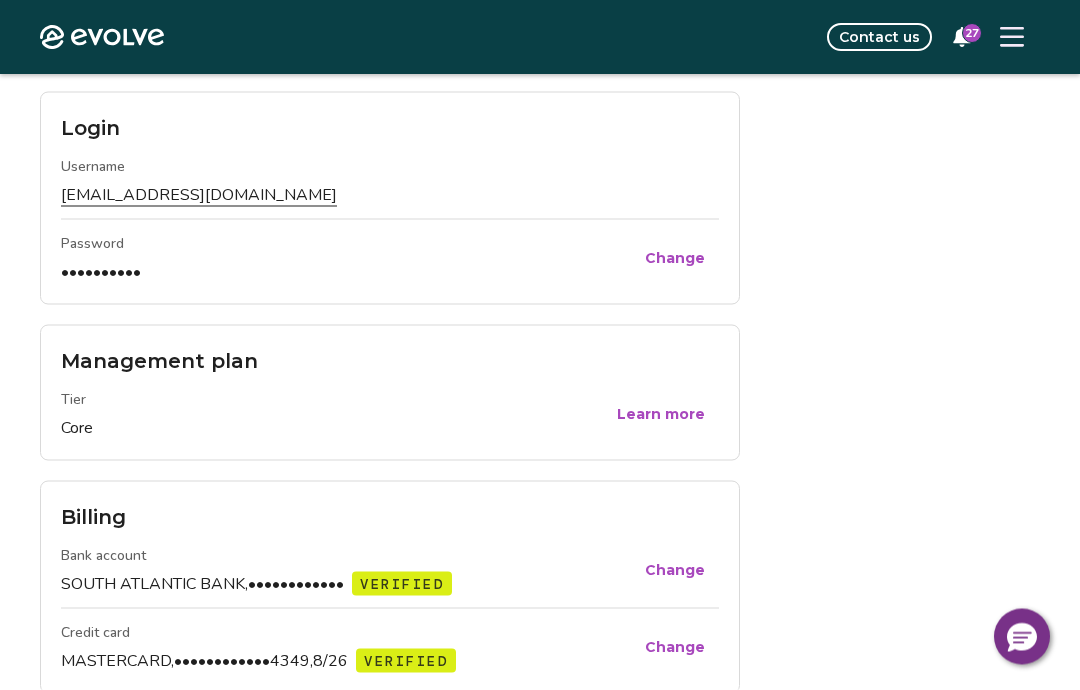 scroll, scrollTop: 533, scrollLeft: 0, axis: vertical 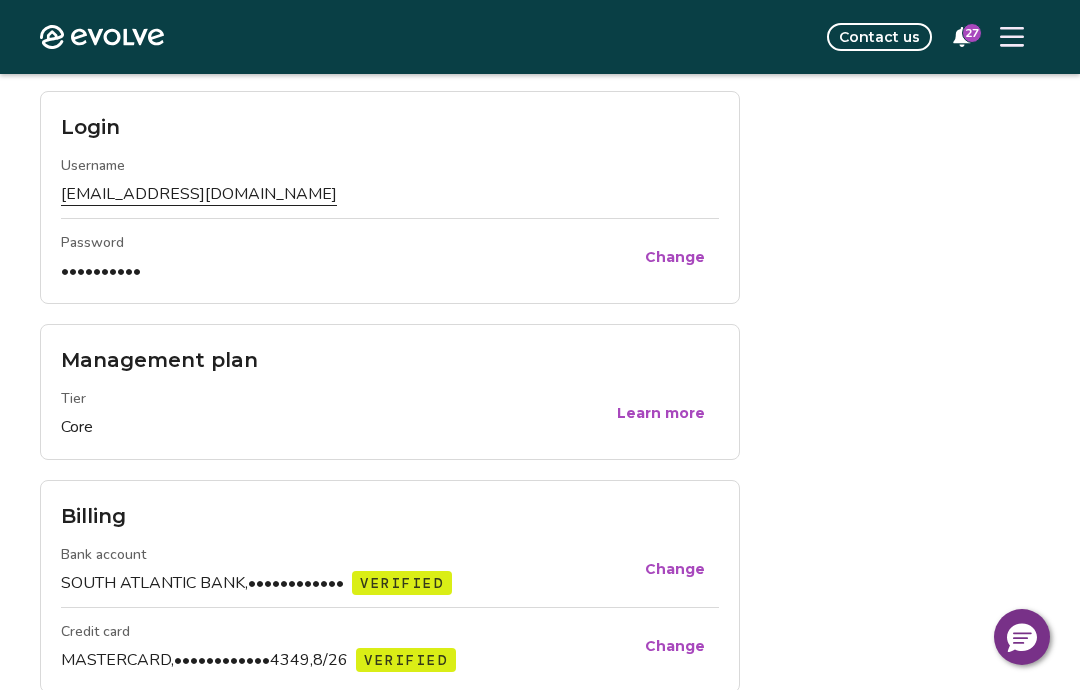 click on "Learn more" at bounding box center (661, 413) 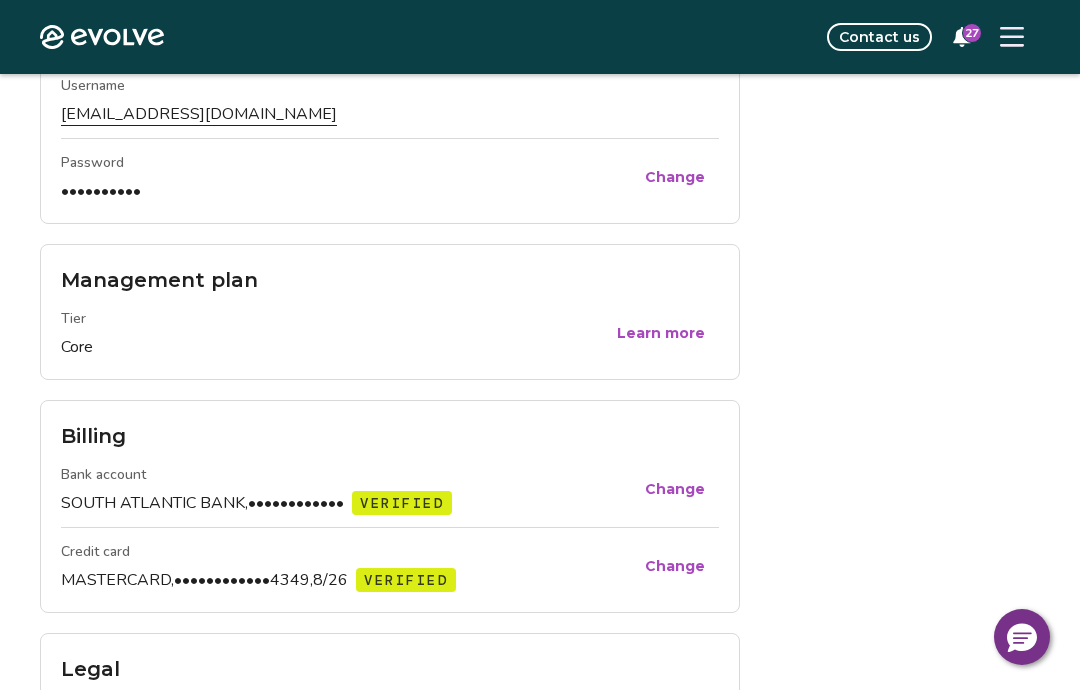 click 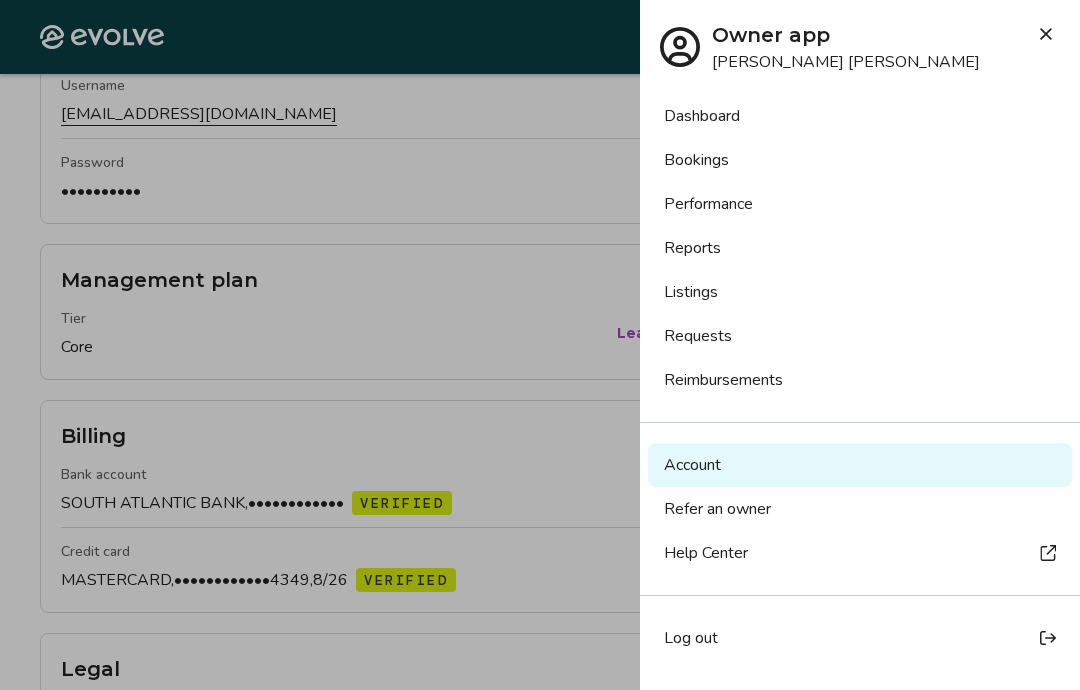 click on "Reimbursements" at bounding box center (860, 380) 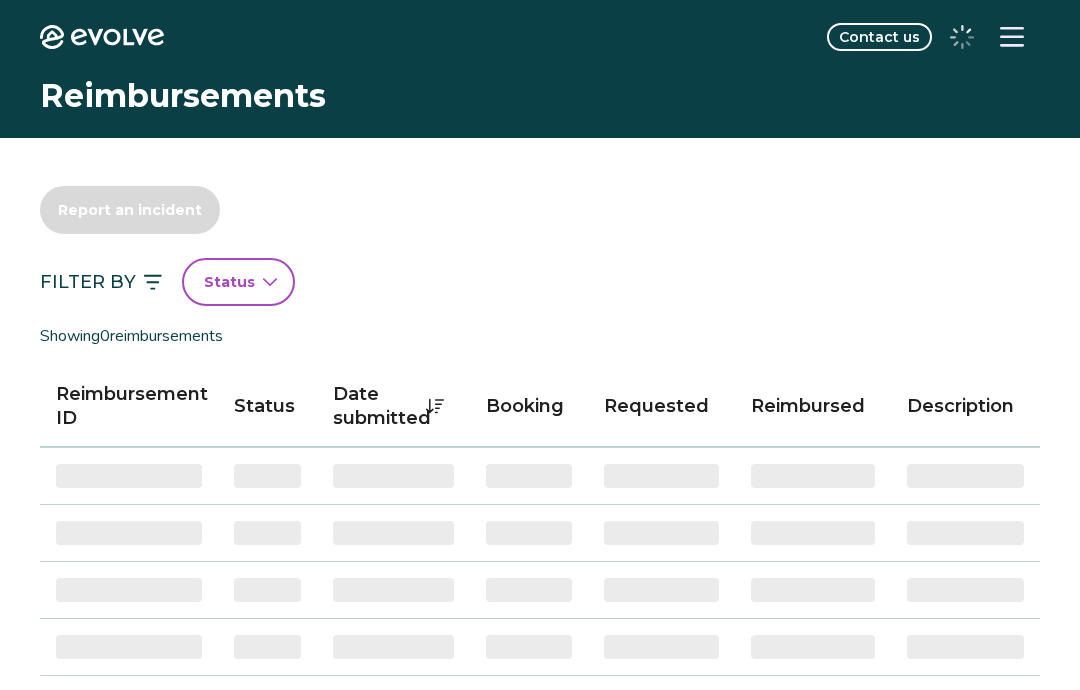 scroll, scrollTop: 0, scrollLeft: 0, axis: both 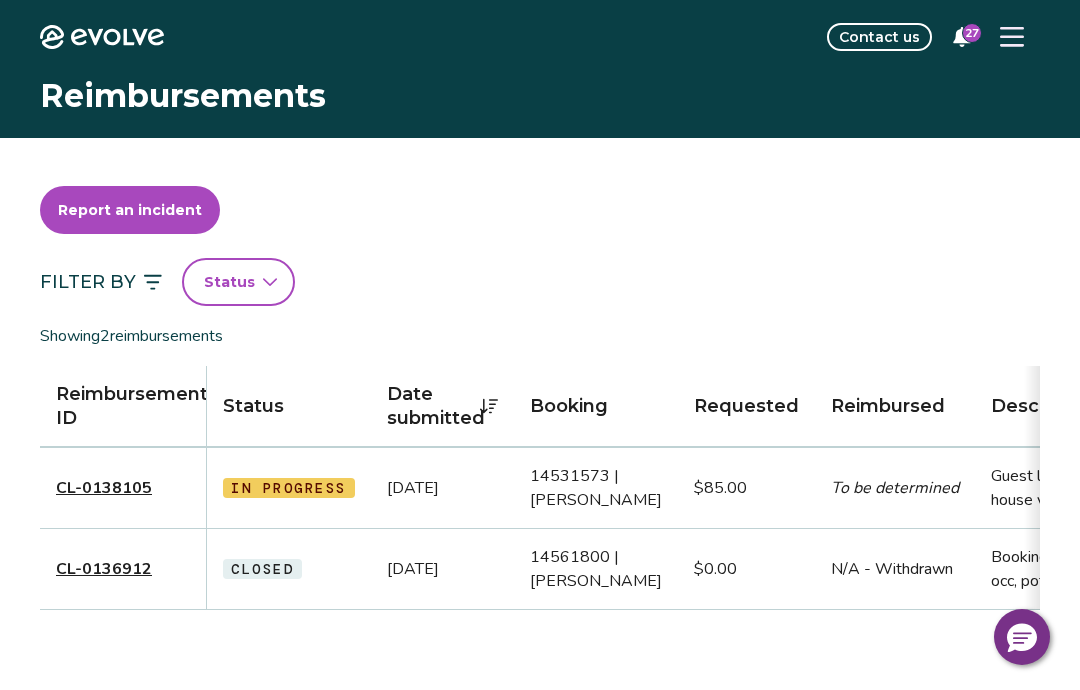 click on "CL-0138105" at bounding box center [104, 488] 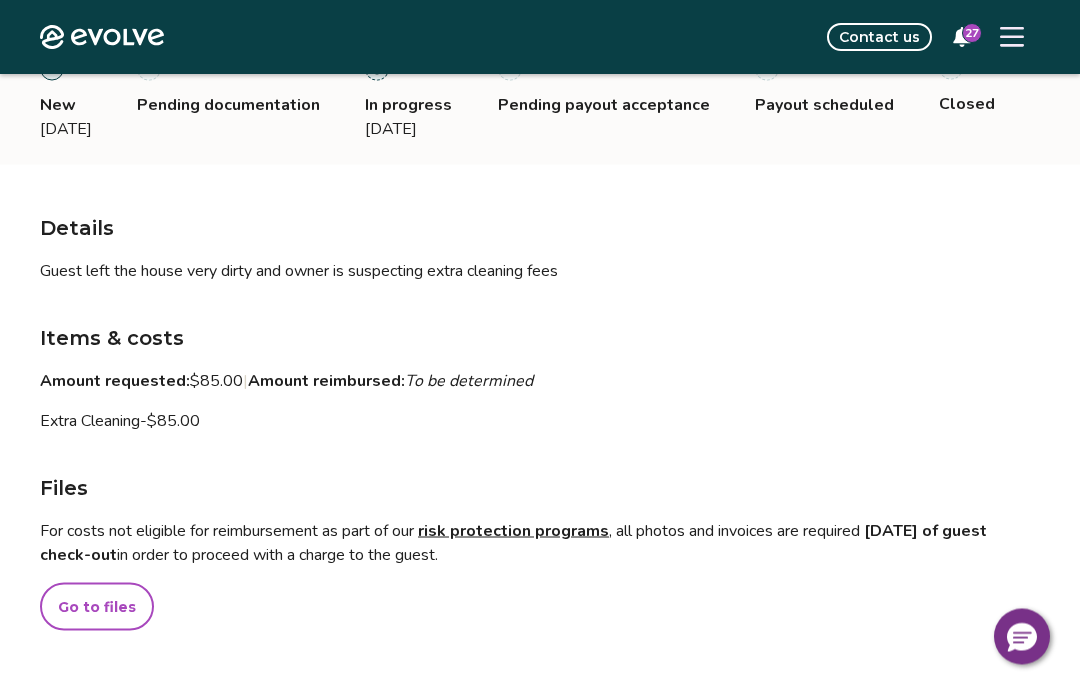 scroll, scrollTop: 234, scrollLeft: 0, axis: vertical 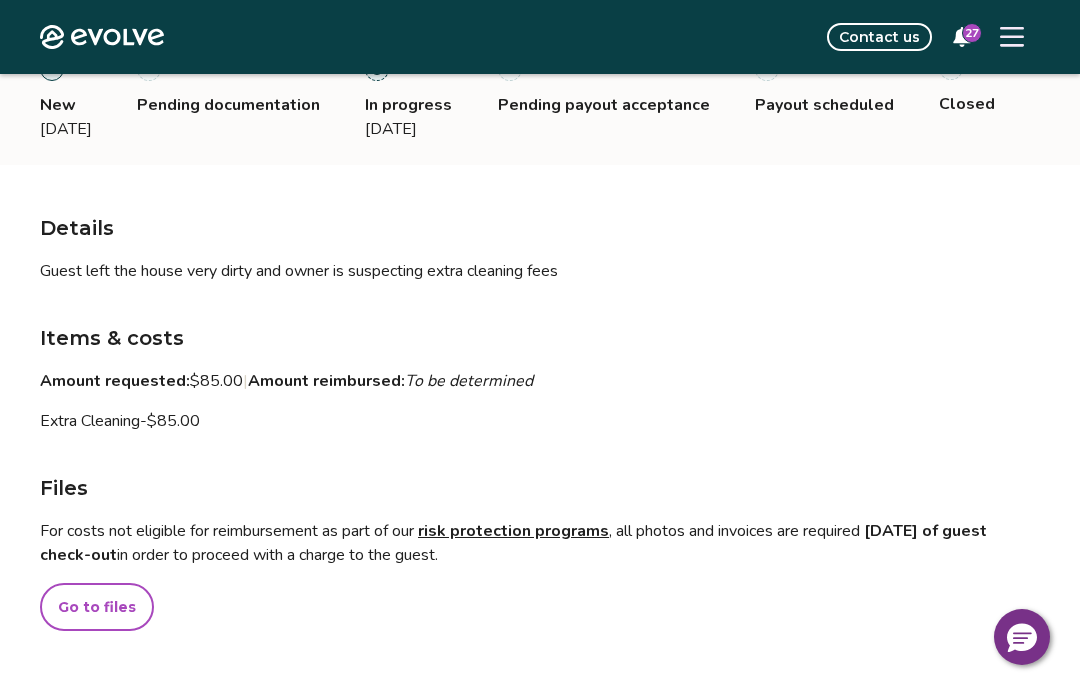click on "Go to files" at bounding box center [97, 607] 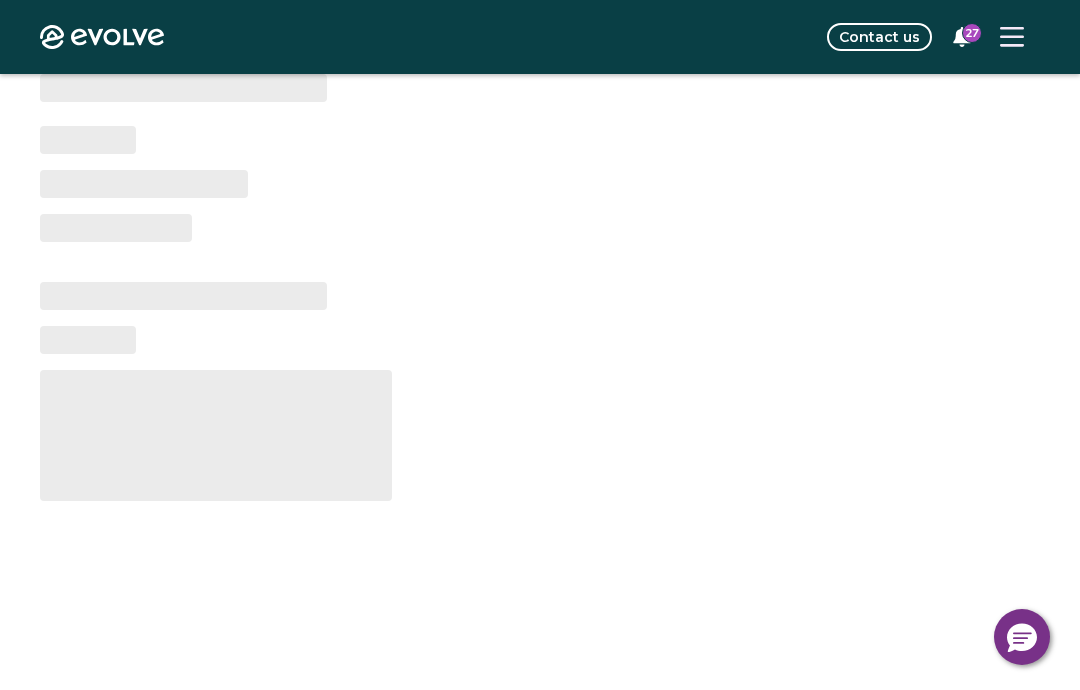 scroll, scrollTop: 0, scrollLeft: 0, axis: both 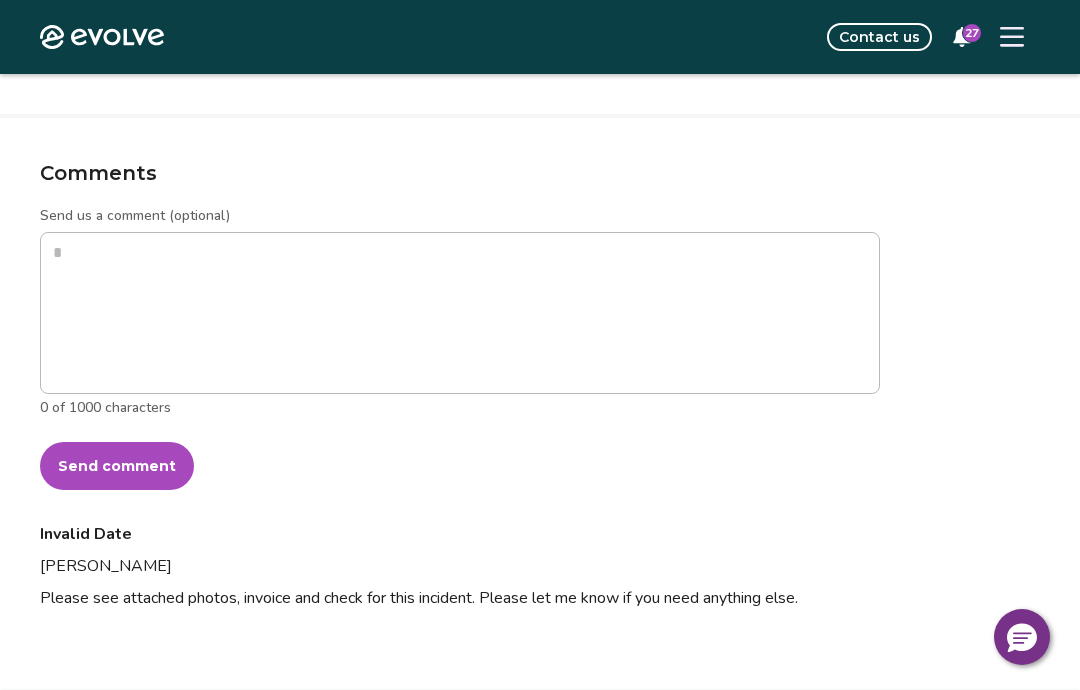 type on "*" 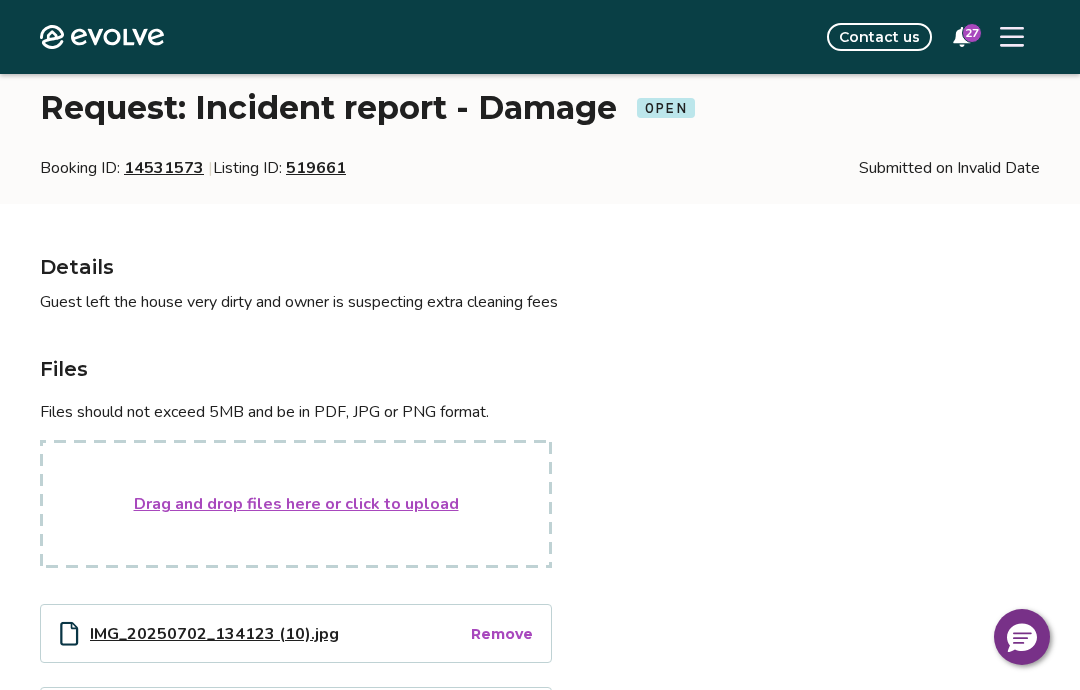 scroll, scrollTop: 80, scrollLeft: 0, axis: vertical 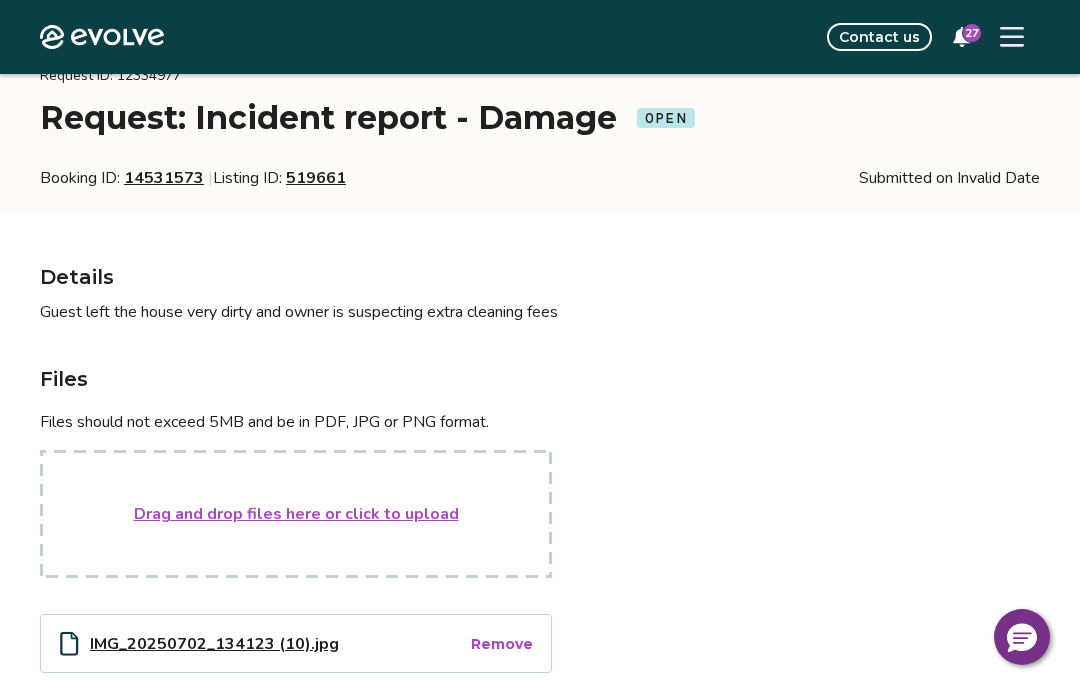 click 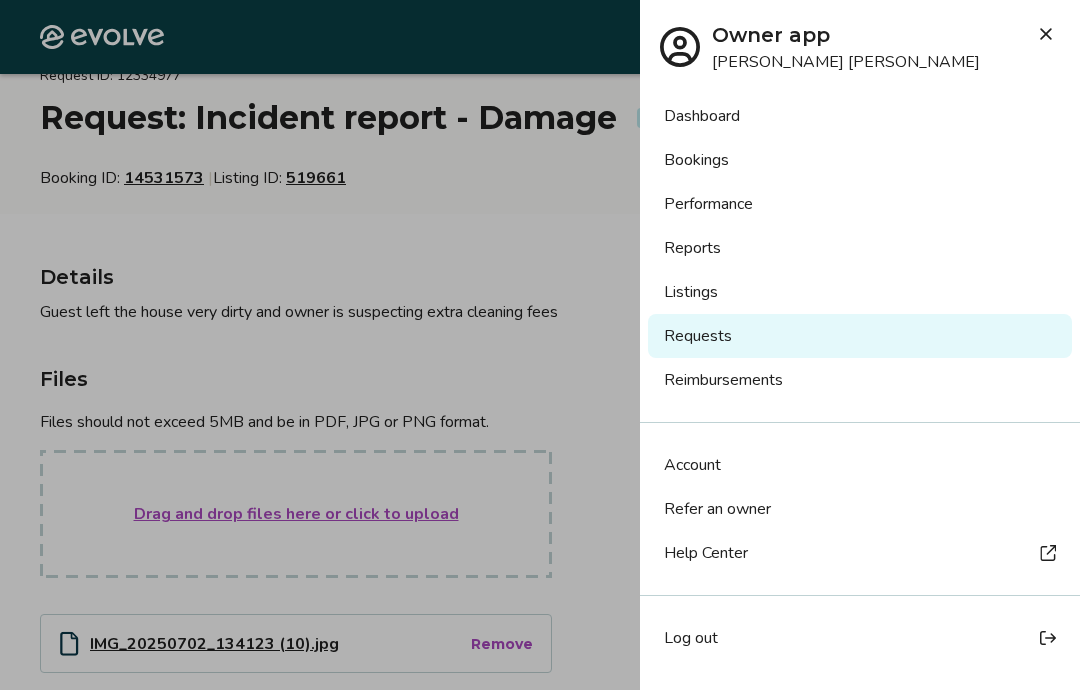 click on "Reimbursements" at bounding box center (860, 380) 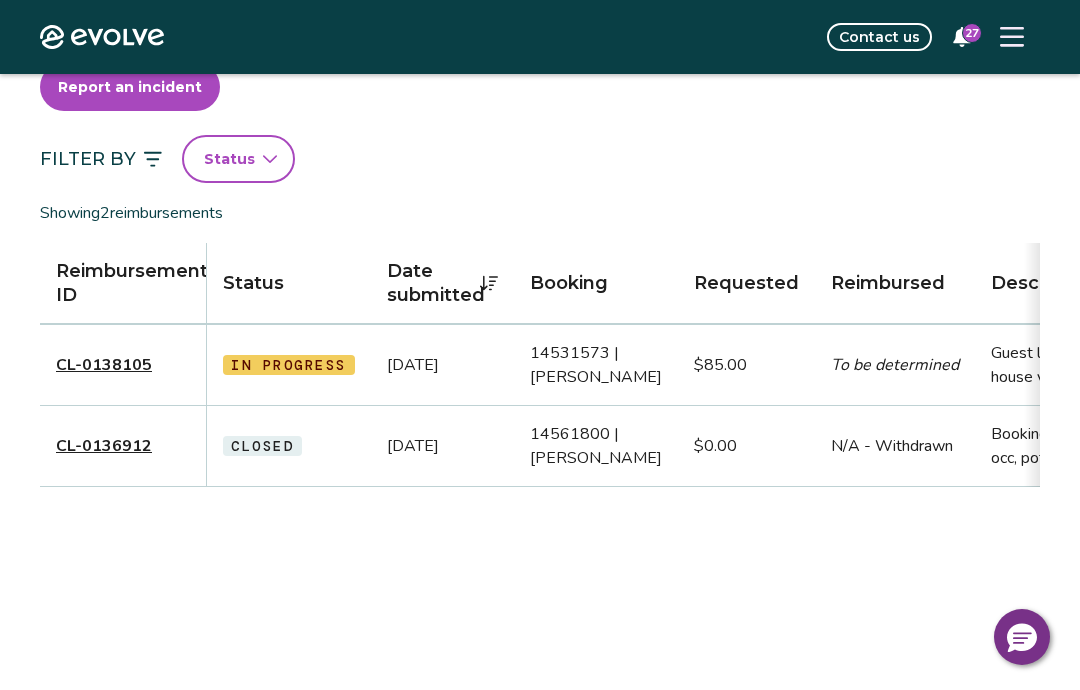 scroll, scrollTop: 0, scrollLeft: 0, axis: both 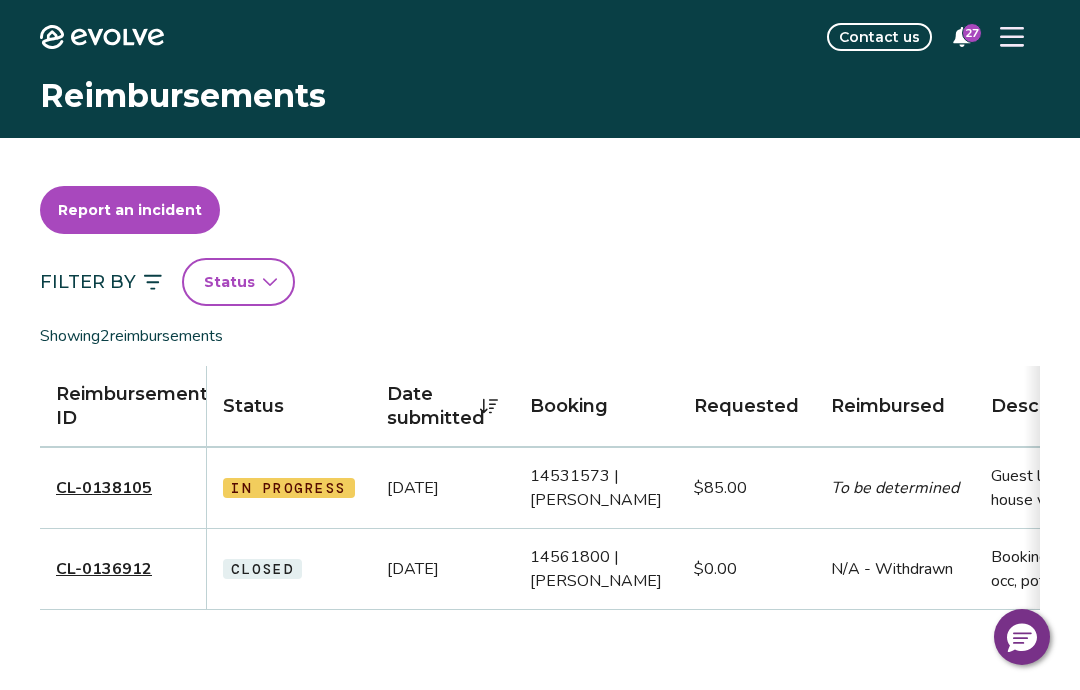 click on "CL-0138105" at bounding box center [104, 488] 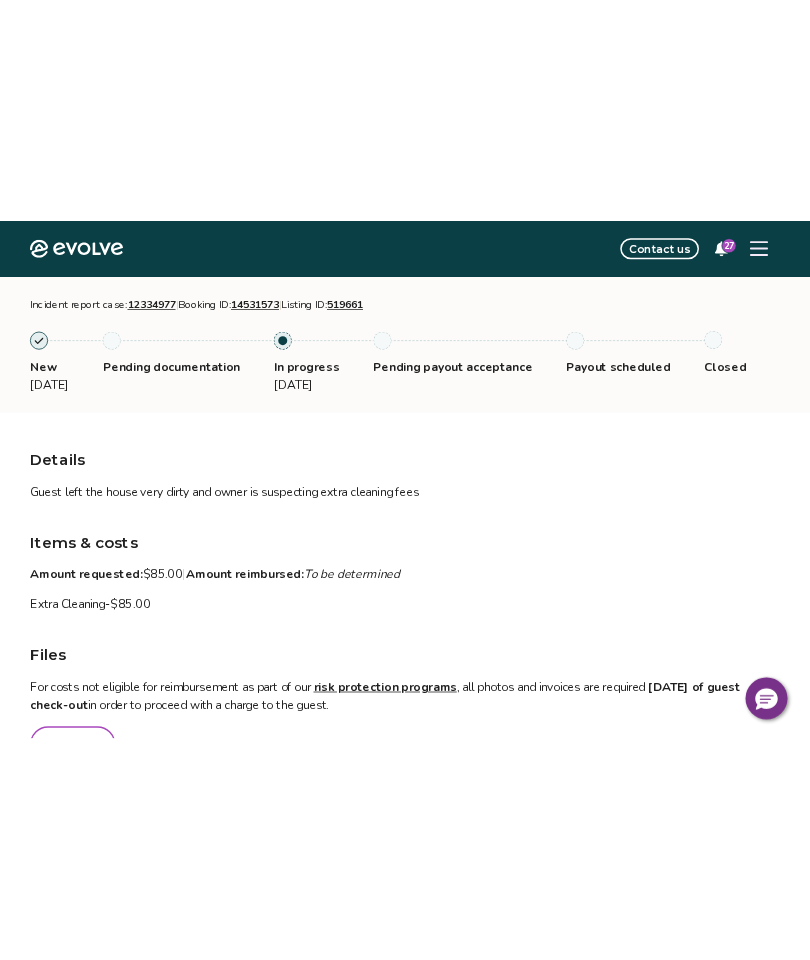 scroll, scrollTop: 0, scrollLeft: 0, axis: both 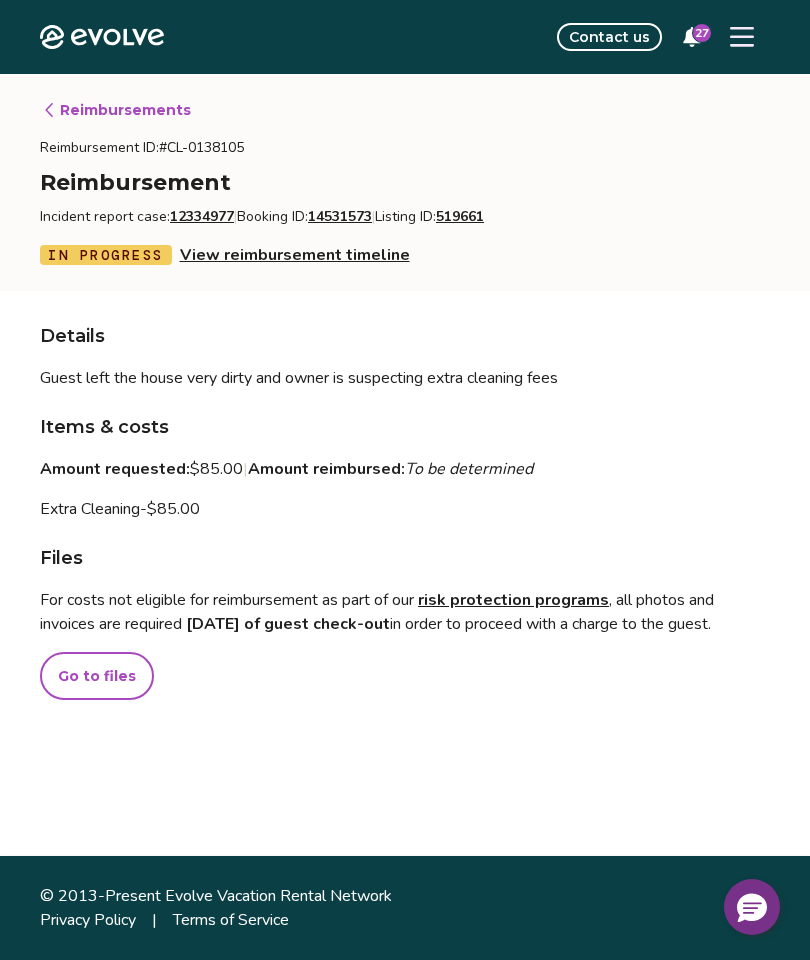 click 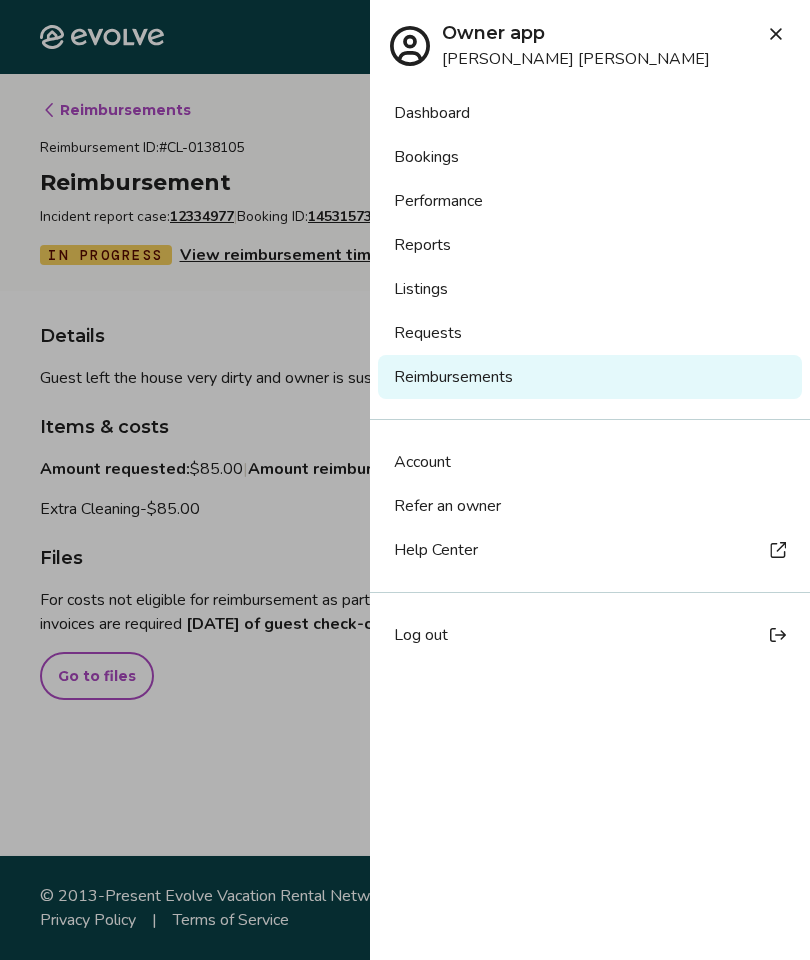 click on "Log out" at bounding box center [421, 635] 